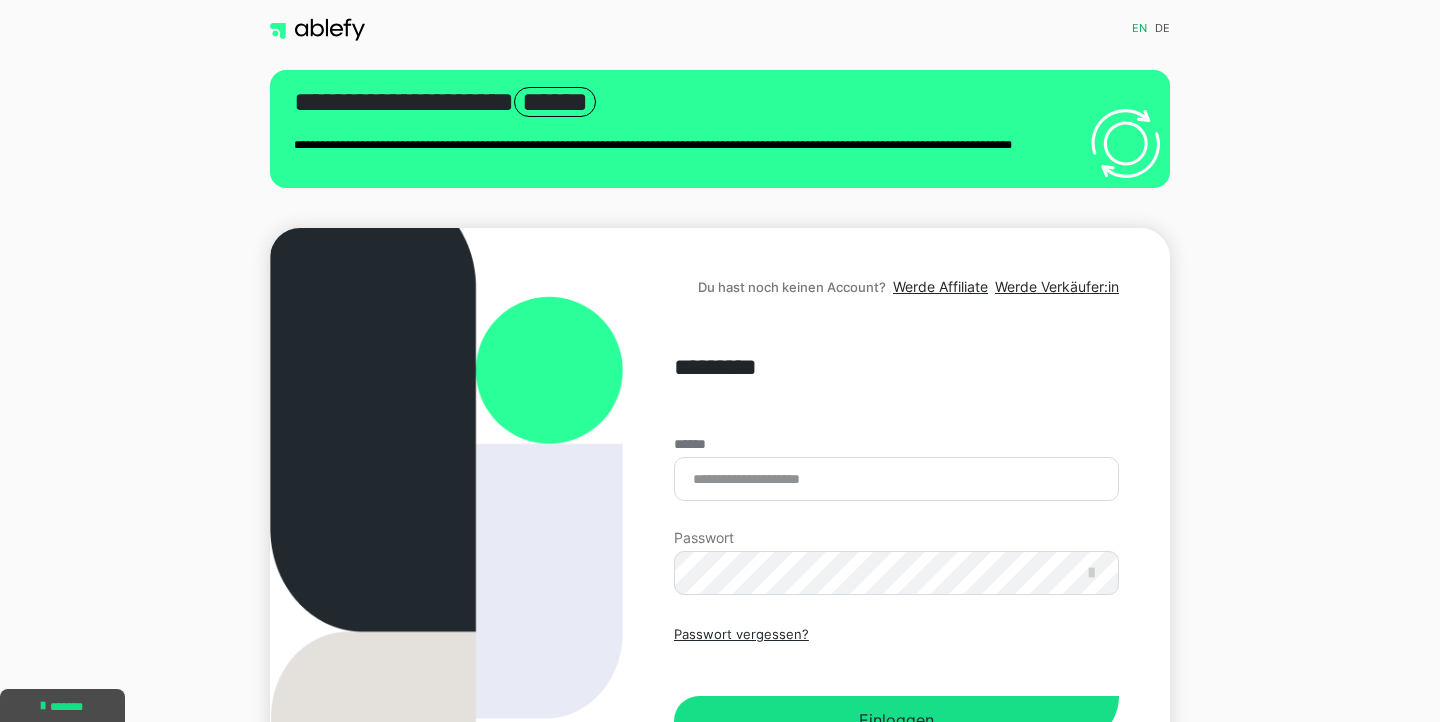 scroll, scrollTop: 0, scrollLeft: 0, axis: both 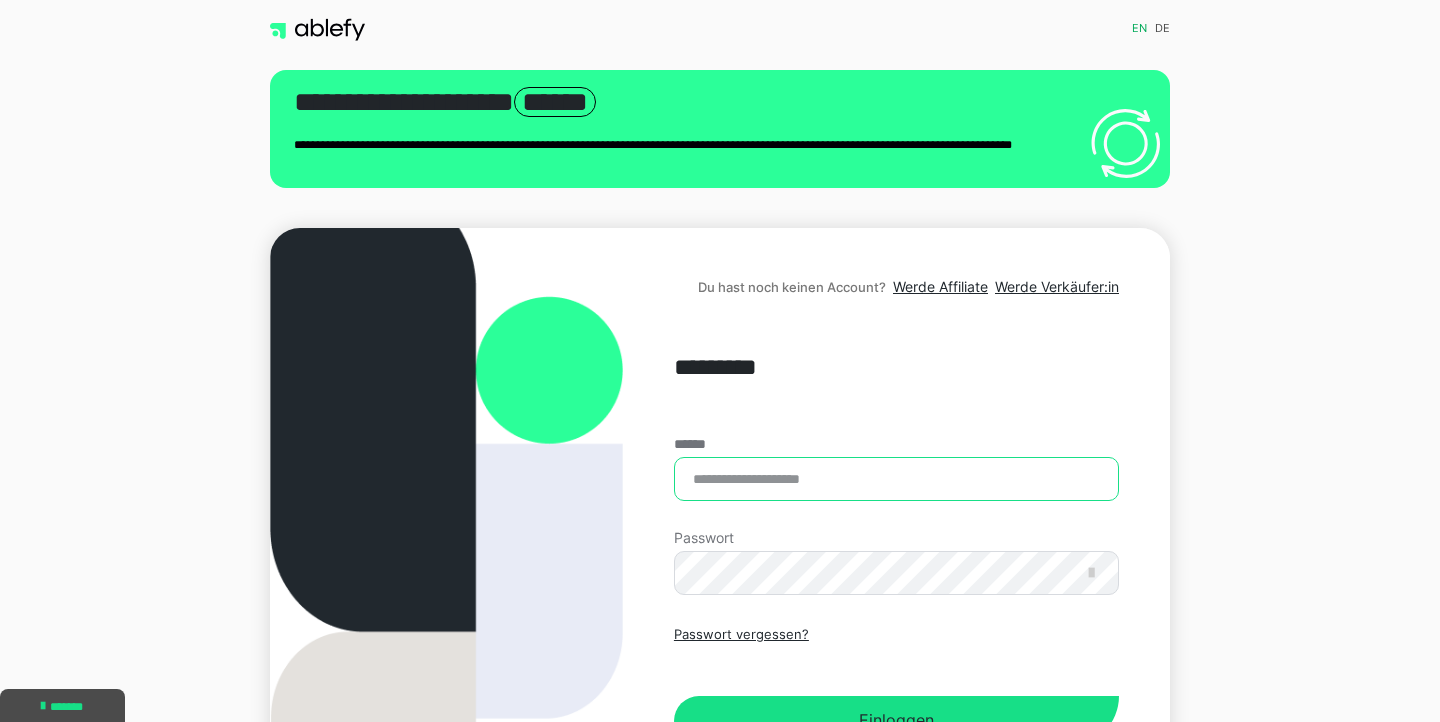 click on "******" at bounding box center (896, 479) 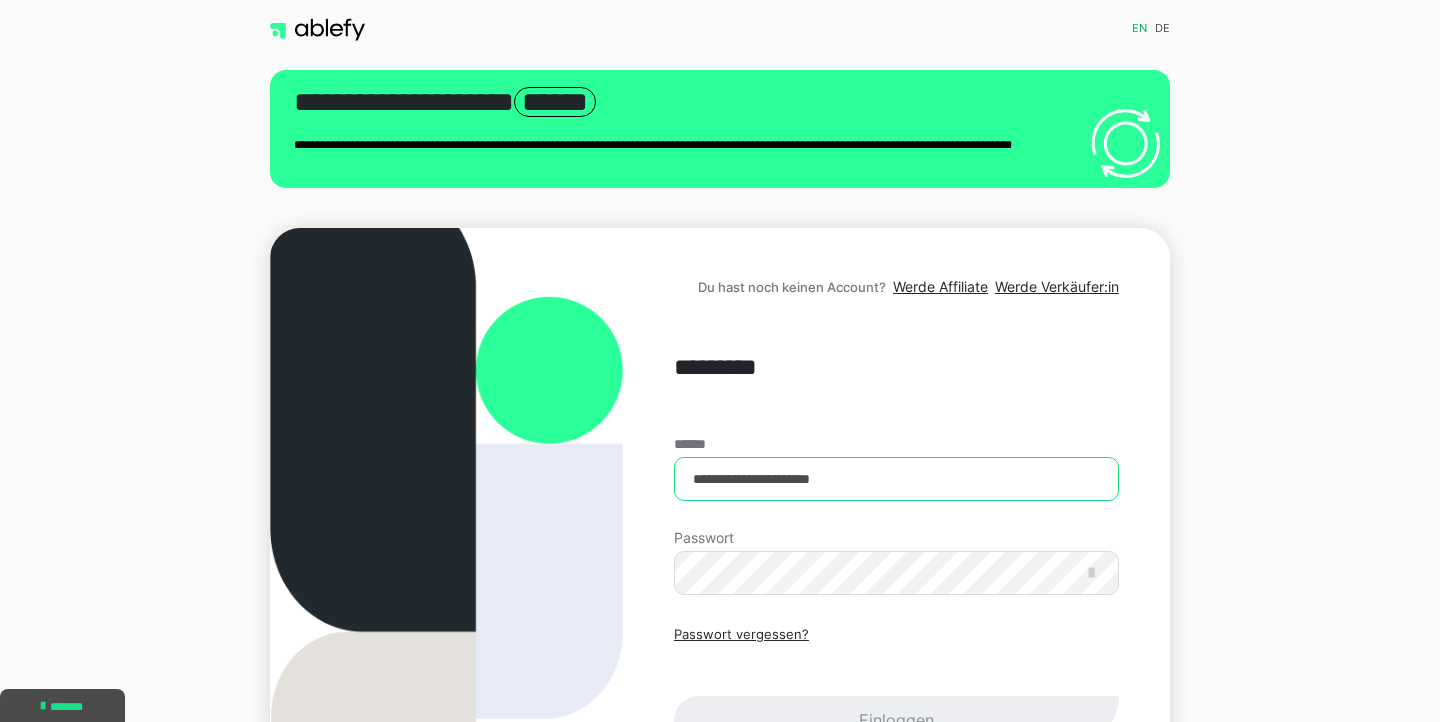 type on "**********" 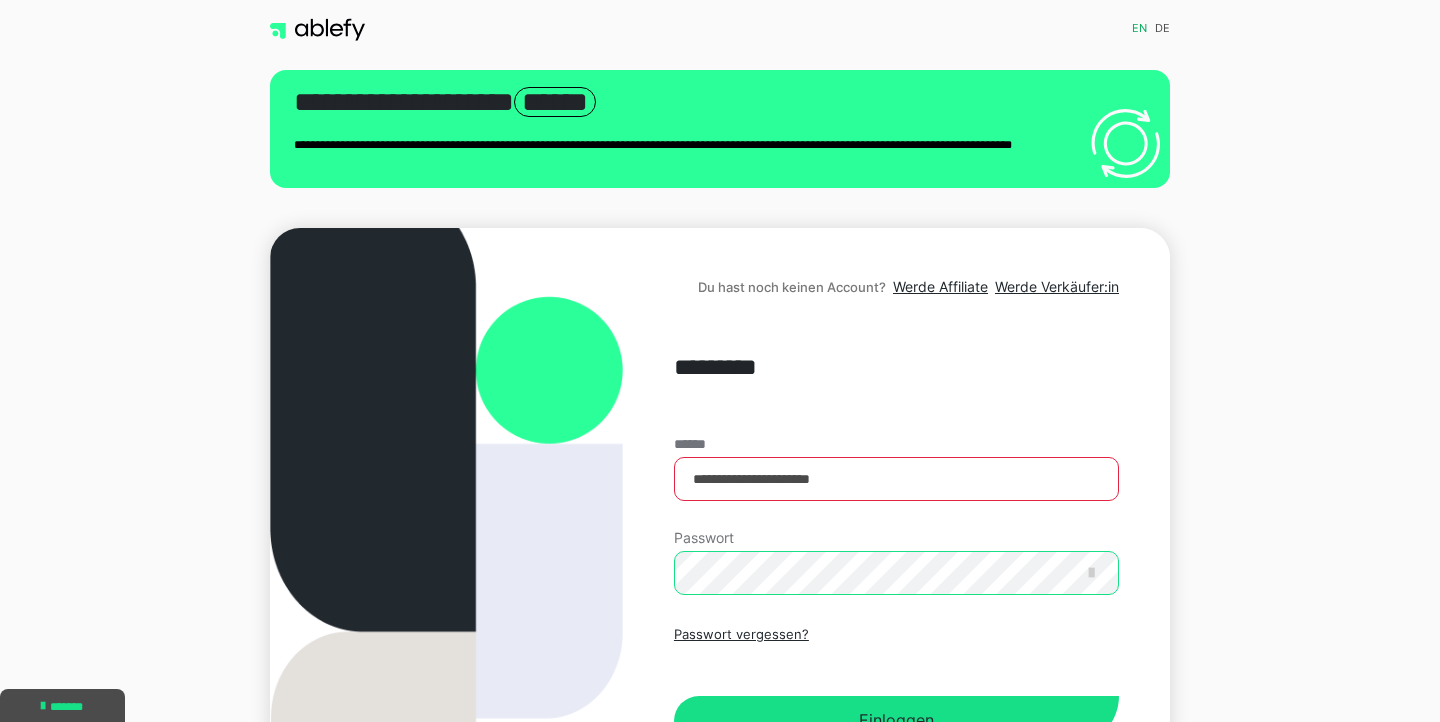 click on "Einloggen" at bounding box center (896, 721) 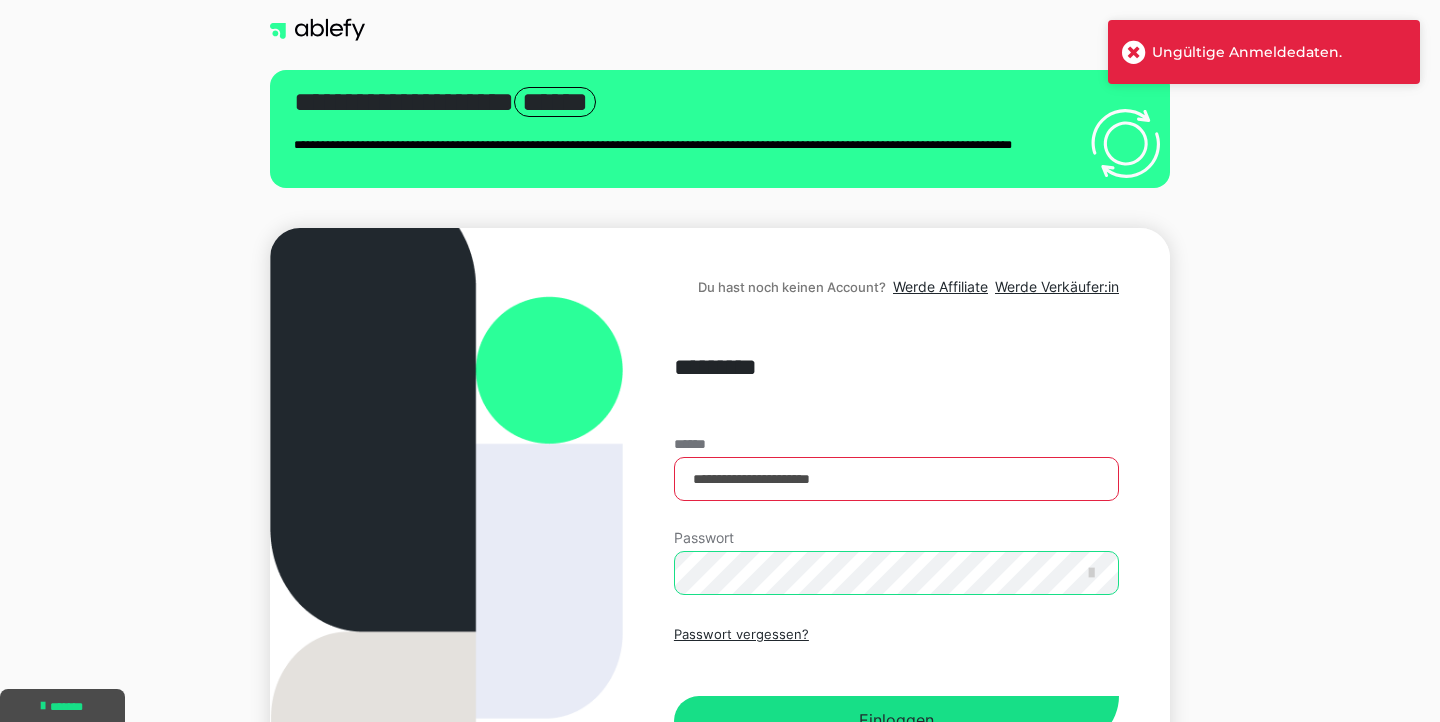 scroll, scrollTop: 0, scrollLeft: 0, axis: both 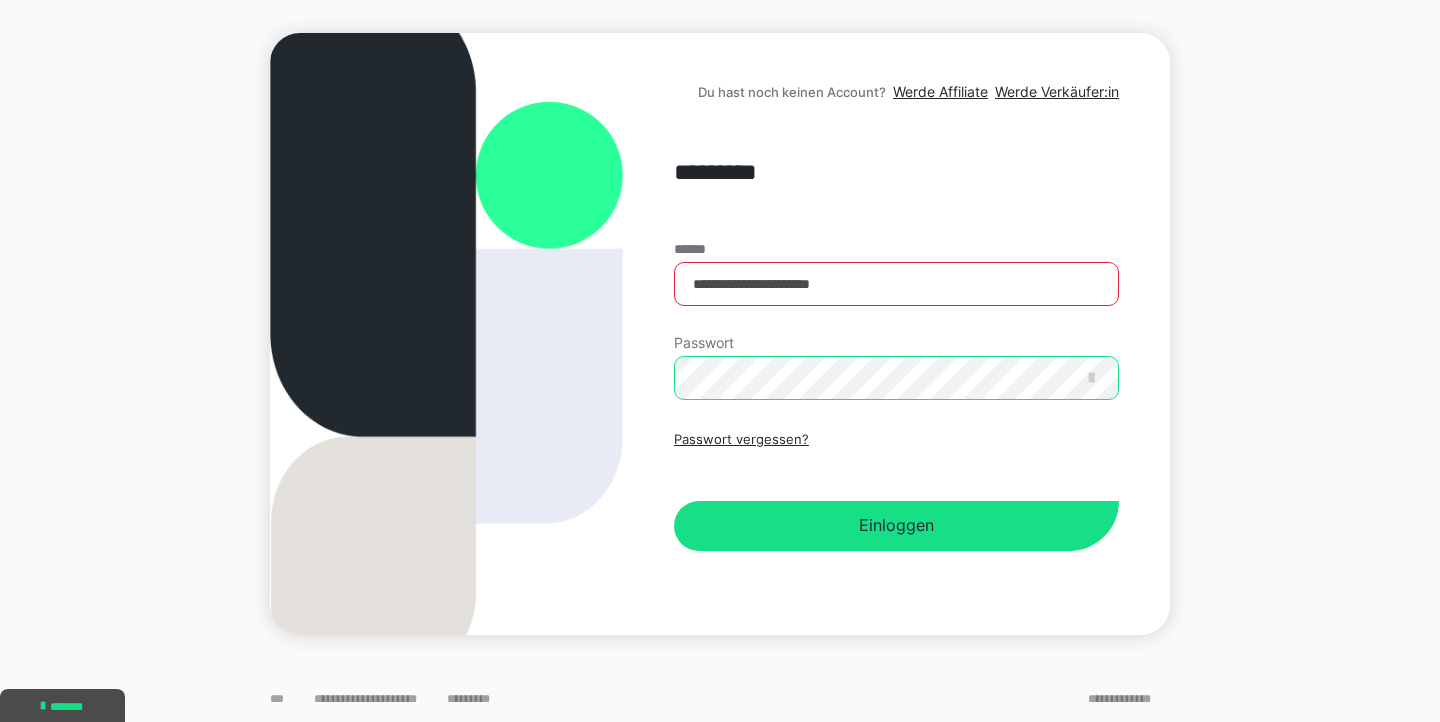 click on "Einloggen" at bounding box center (896, 526) 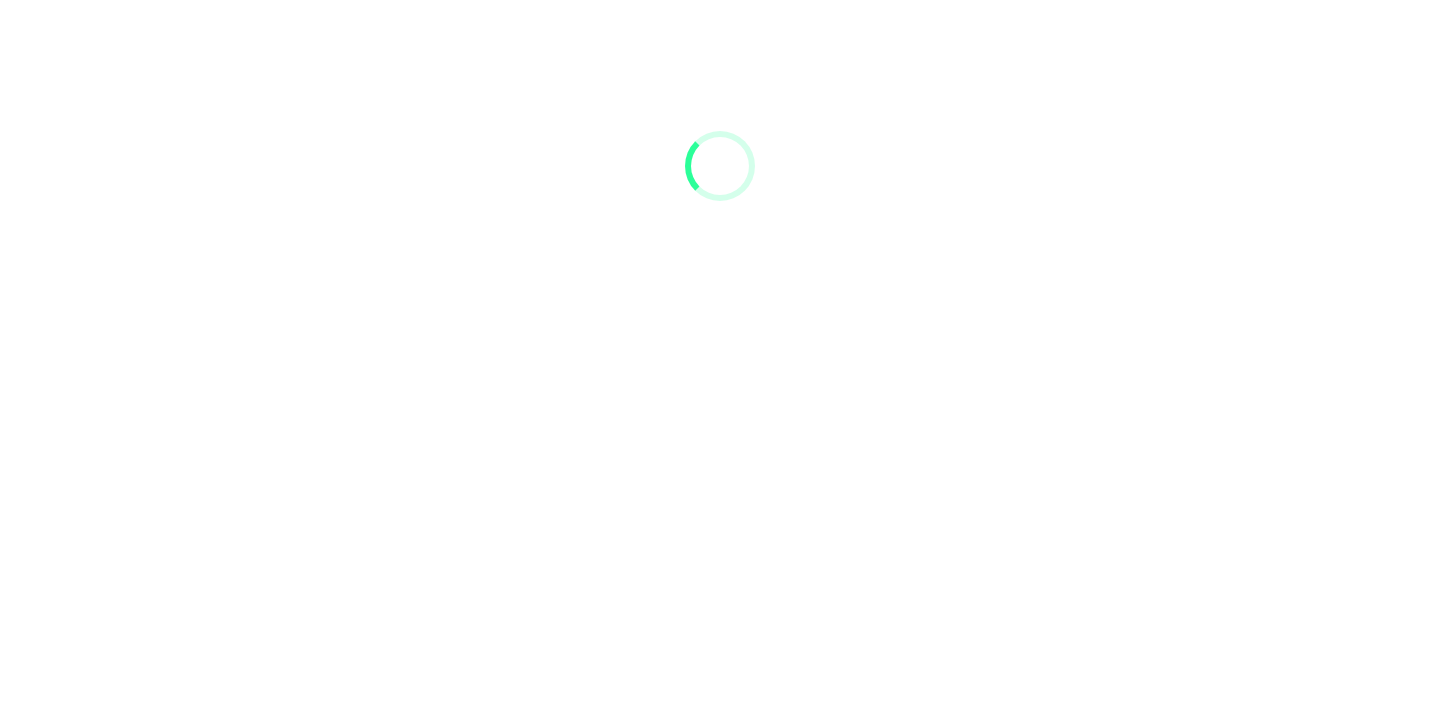 scroll, scrollTop: 0, scrollLeft: 0, axis: both 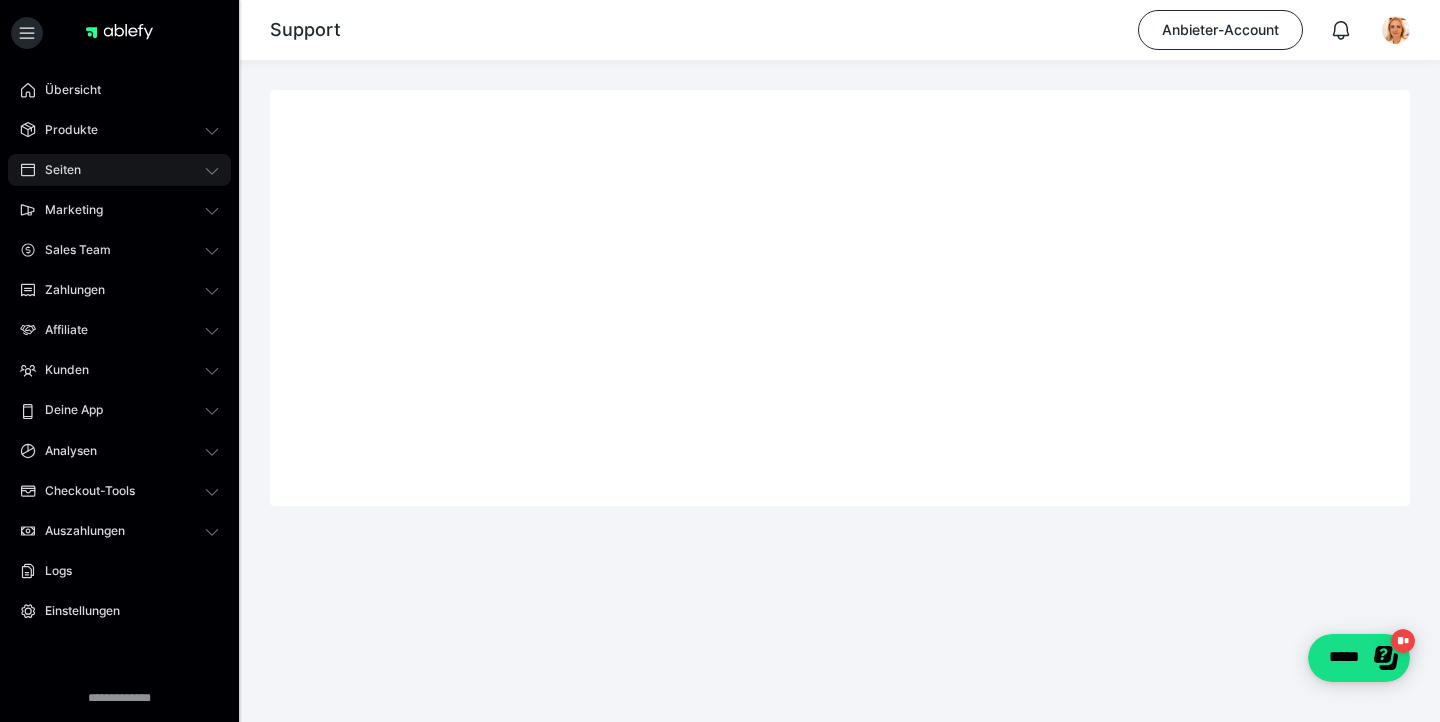 click on "Seiten" at bounding box center (56, 170) 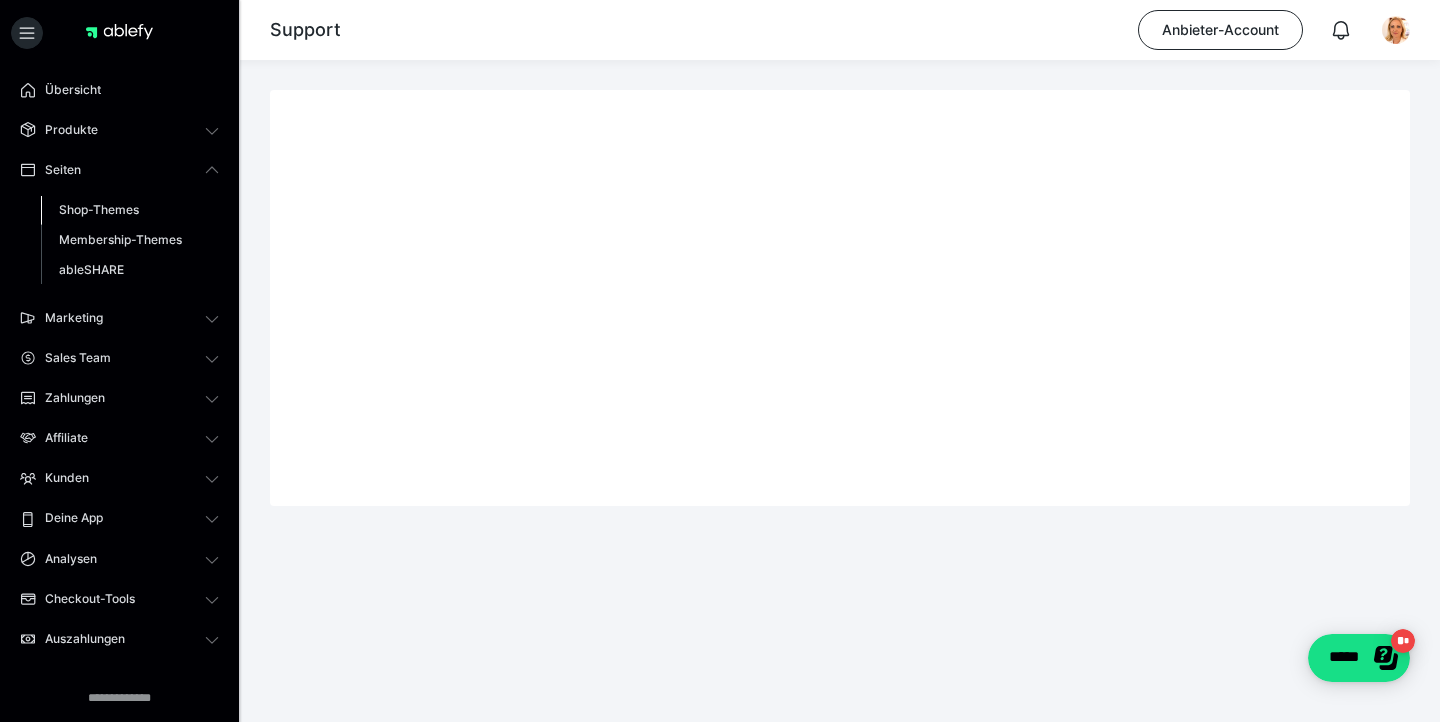 click on "Shop-Themes" at bounding box center [99, 209] 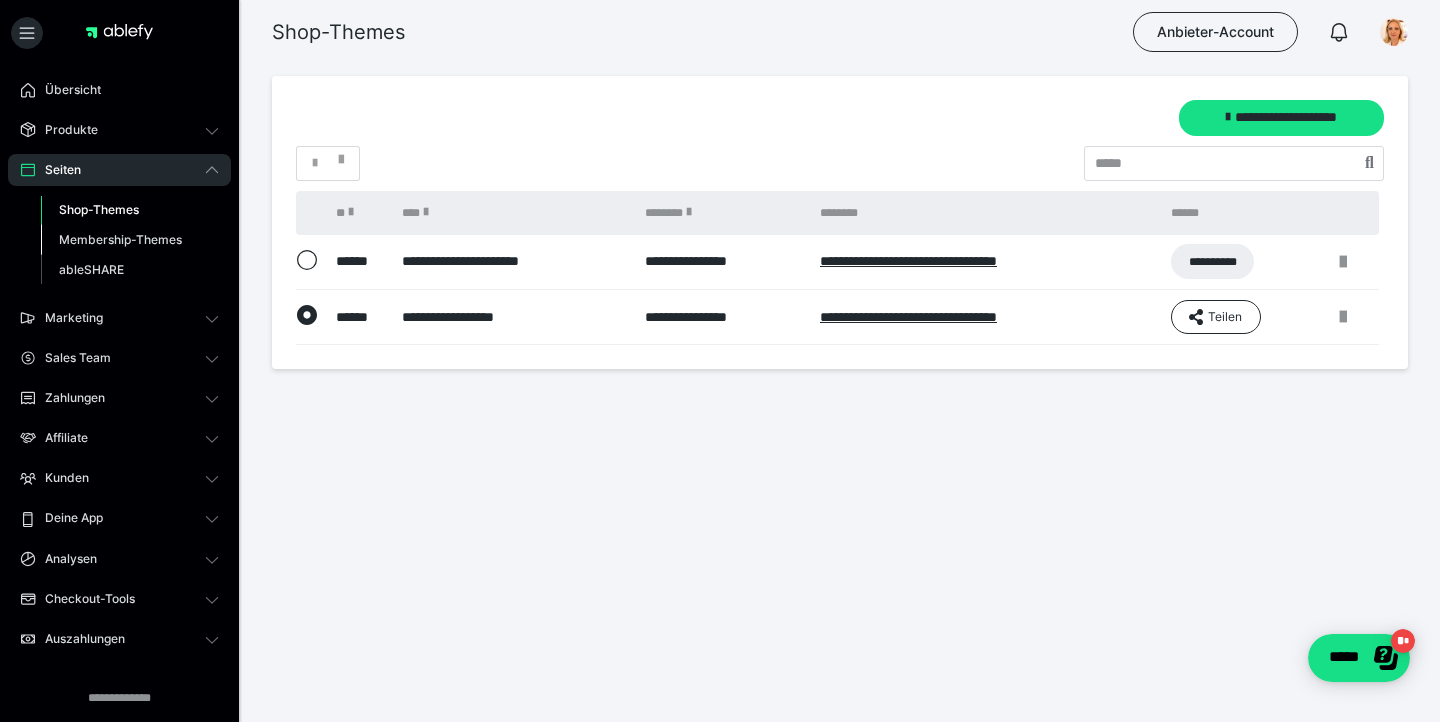 click on "Membership-Themes" at bounding box center [120, 239] 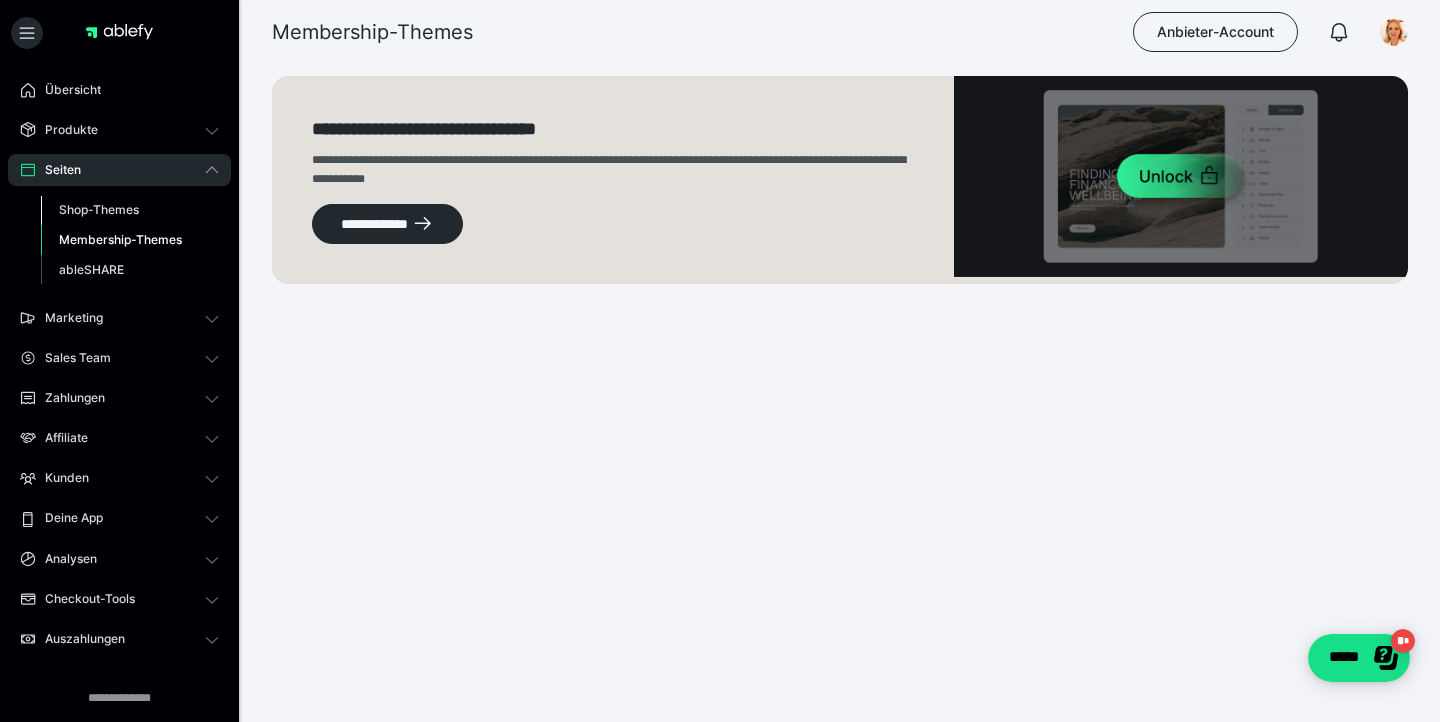 click on "Shop-Themes" at bounding box center [99, 209] 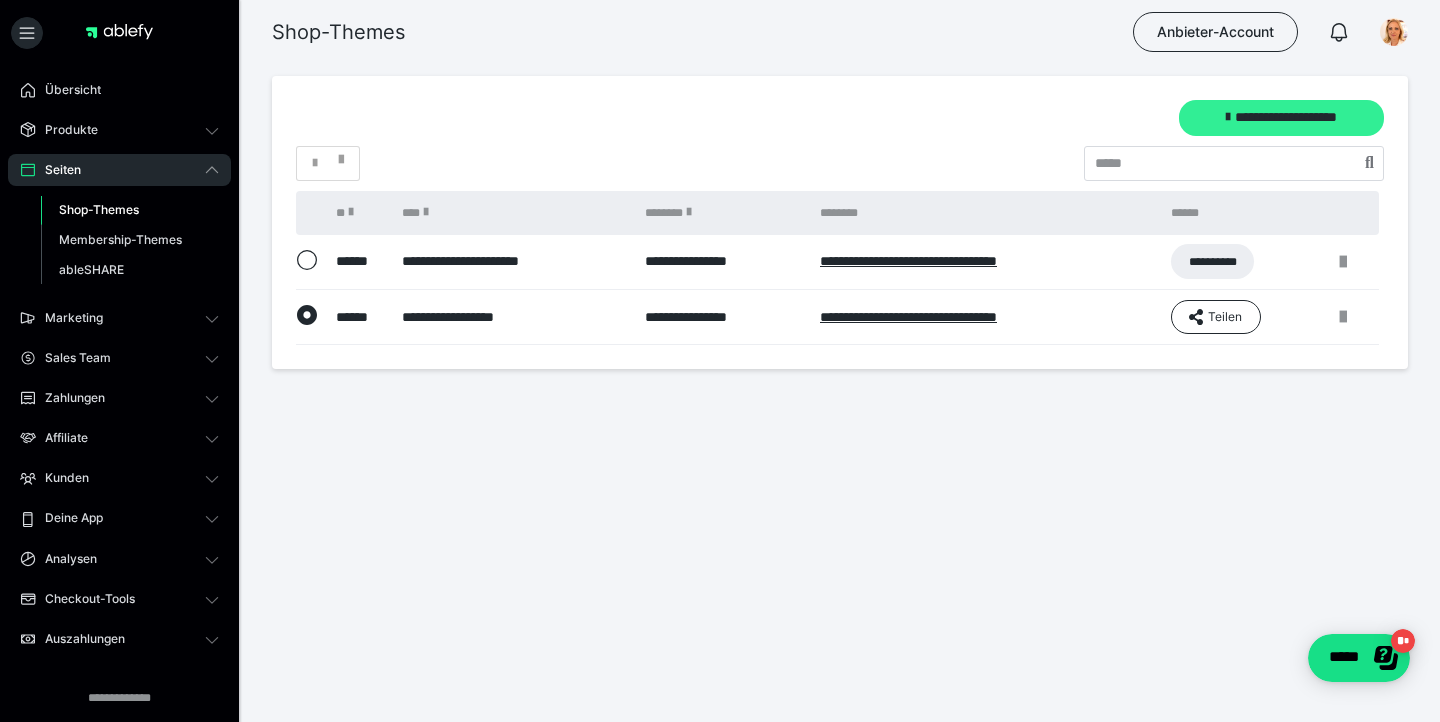 click on "**********" at bounding box center [1281, 118] 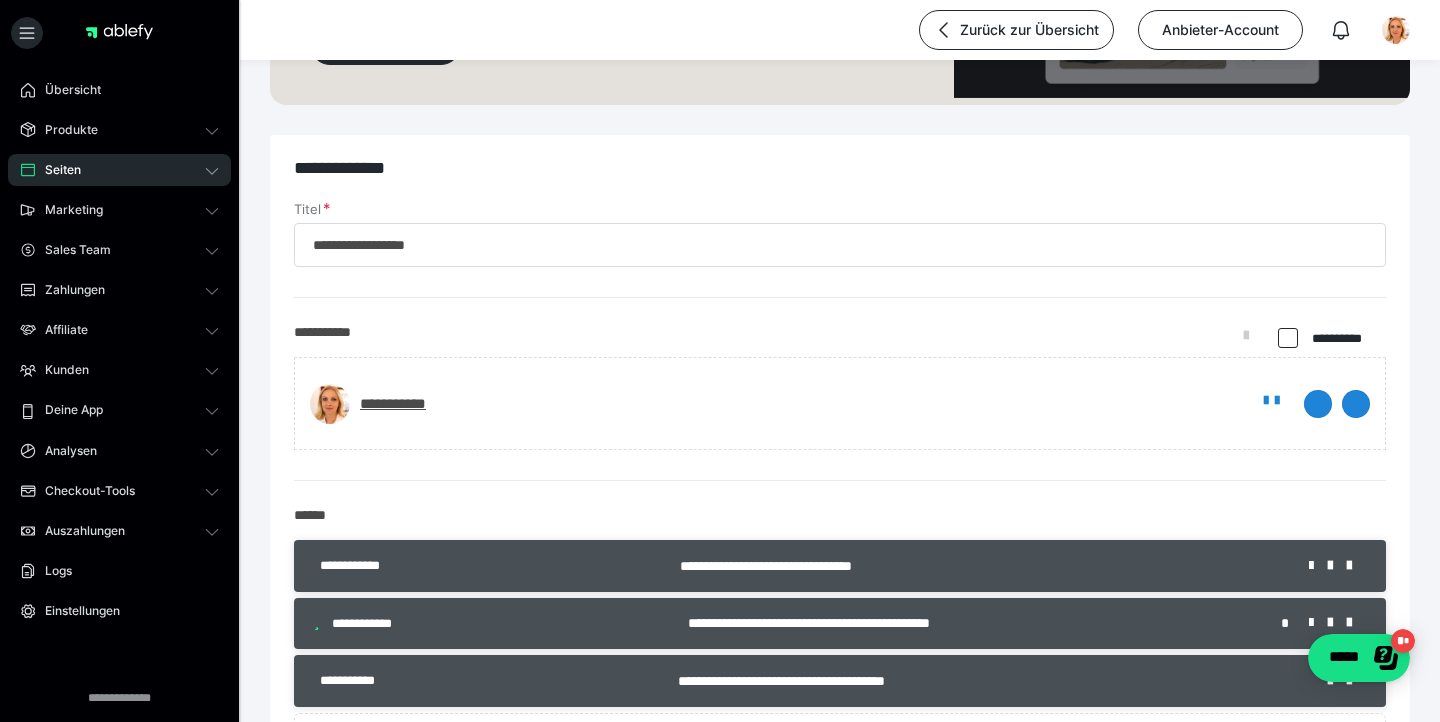 scroll, scrollTop: 298, scrollLeft: 0, axis: vertical 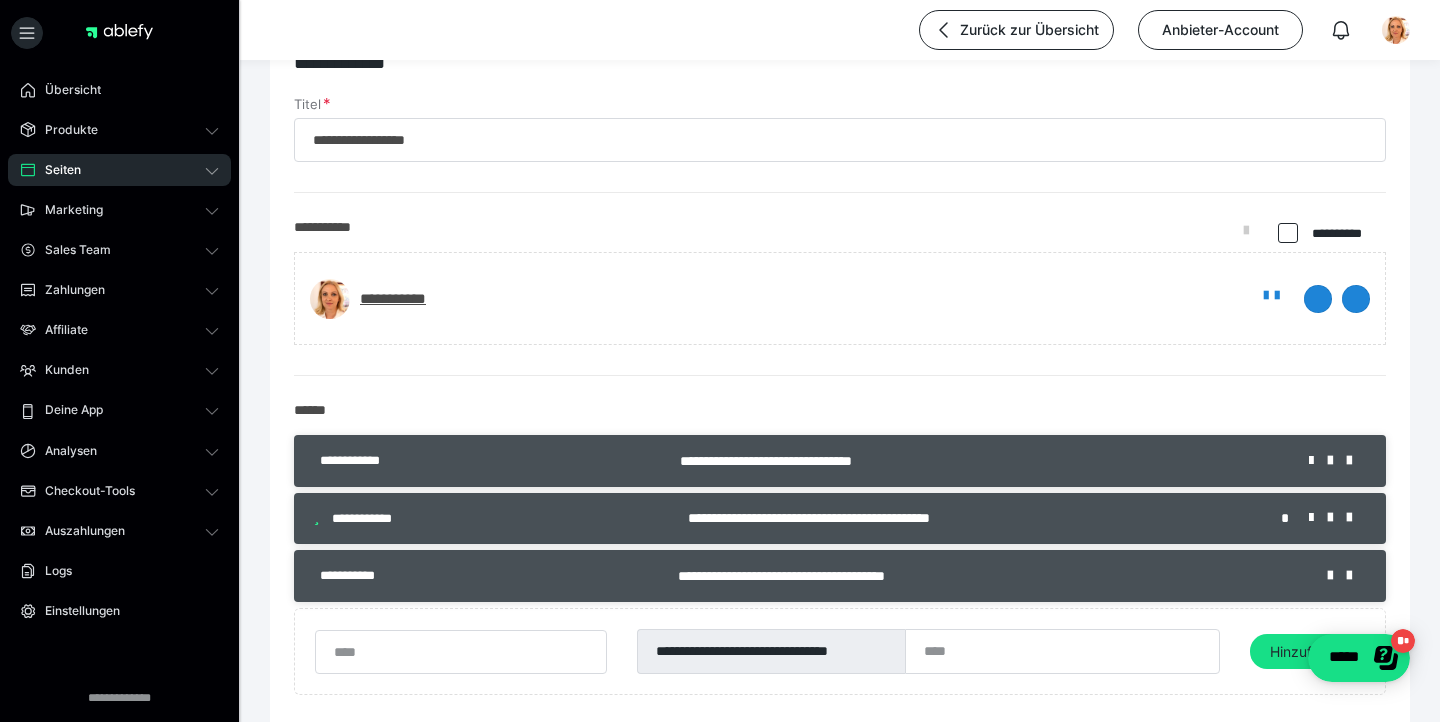 click on "**********" at bounding box center [969, 518] 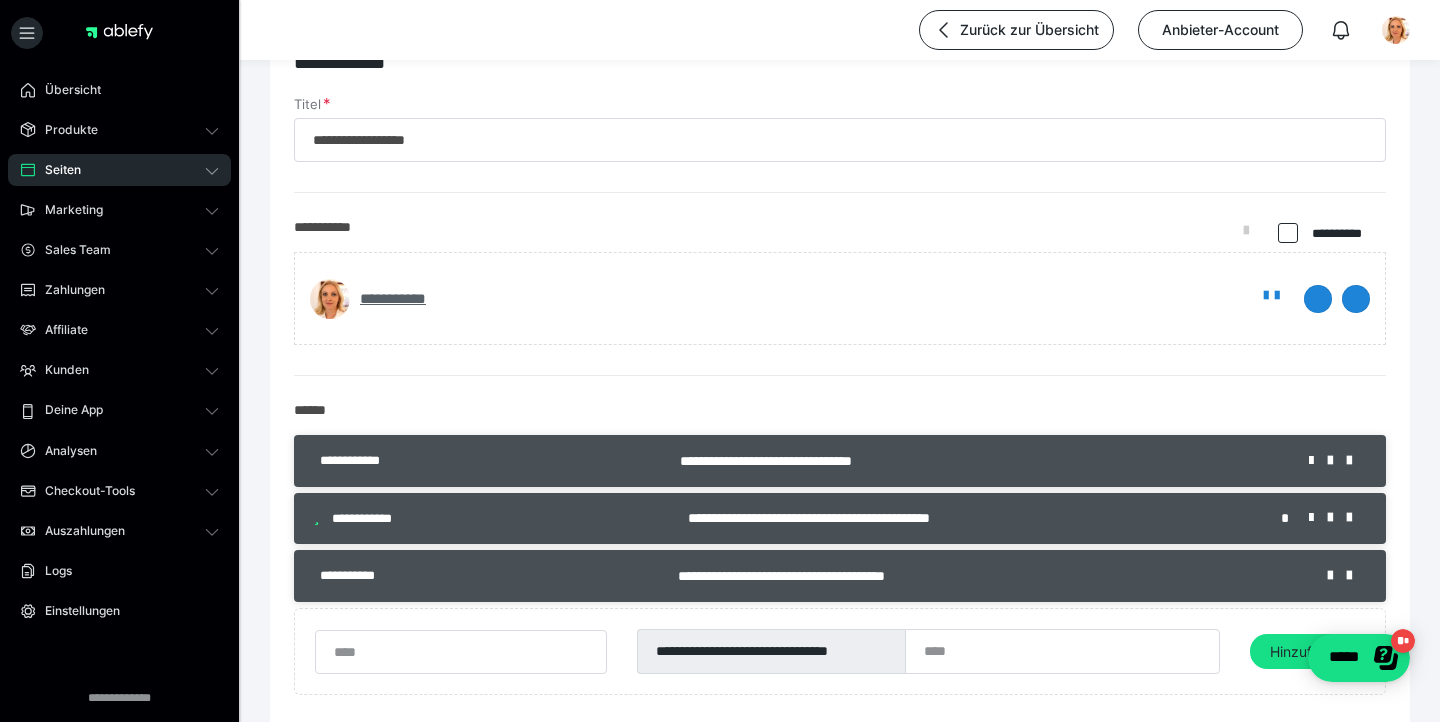 click on "**********" at bounding box center (403, 299) 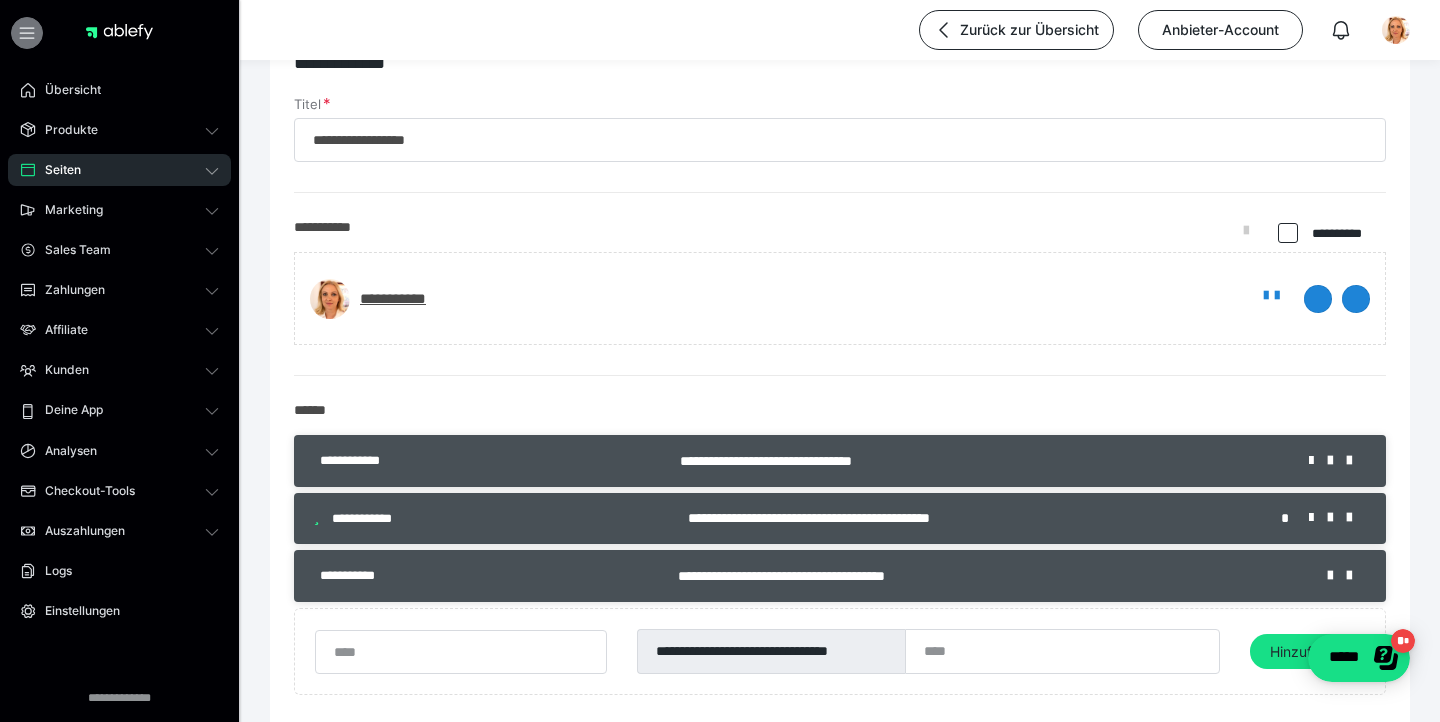 click 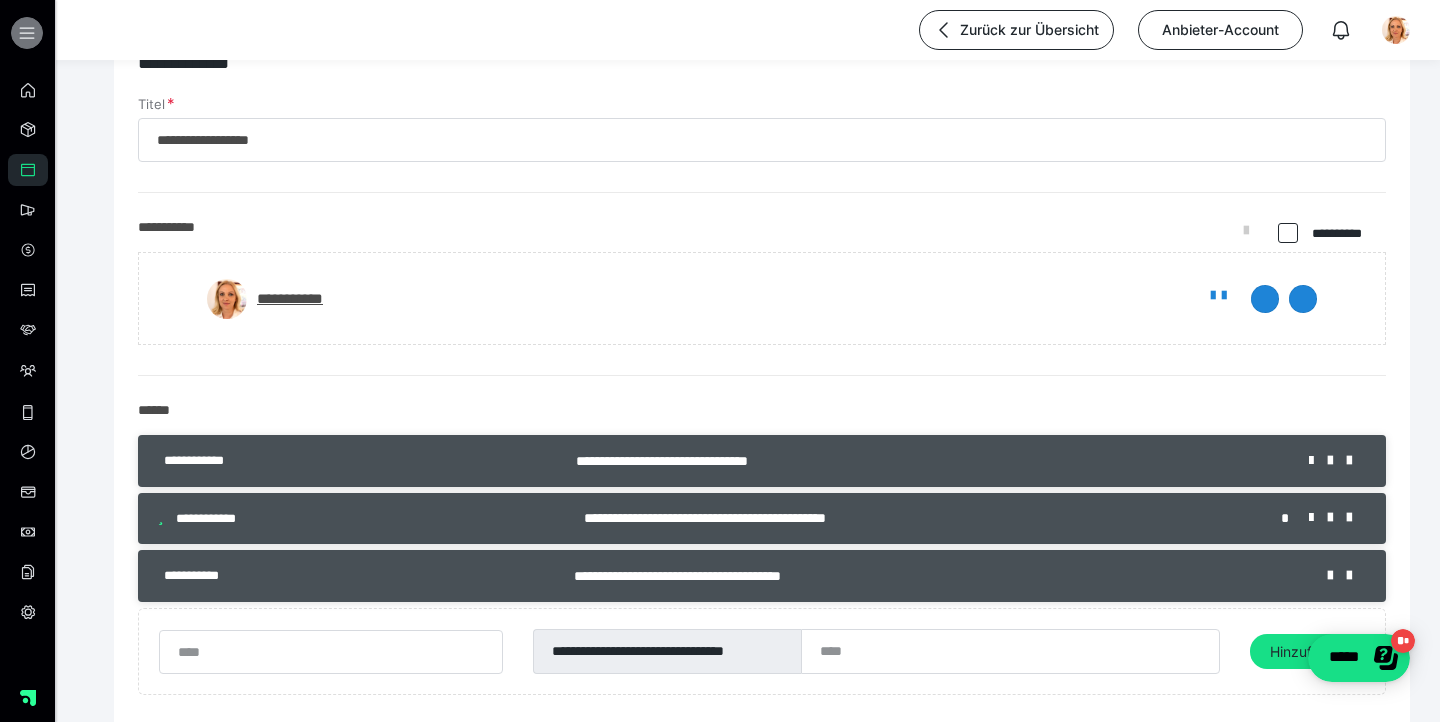 click 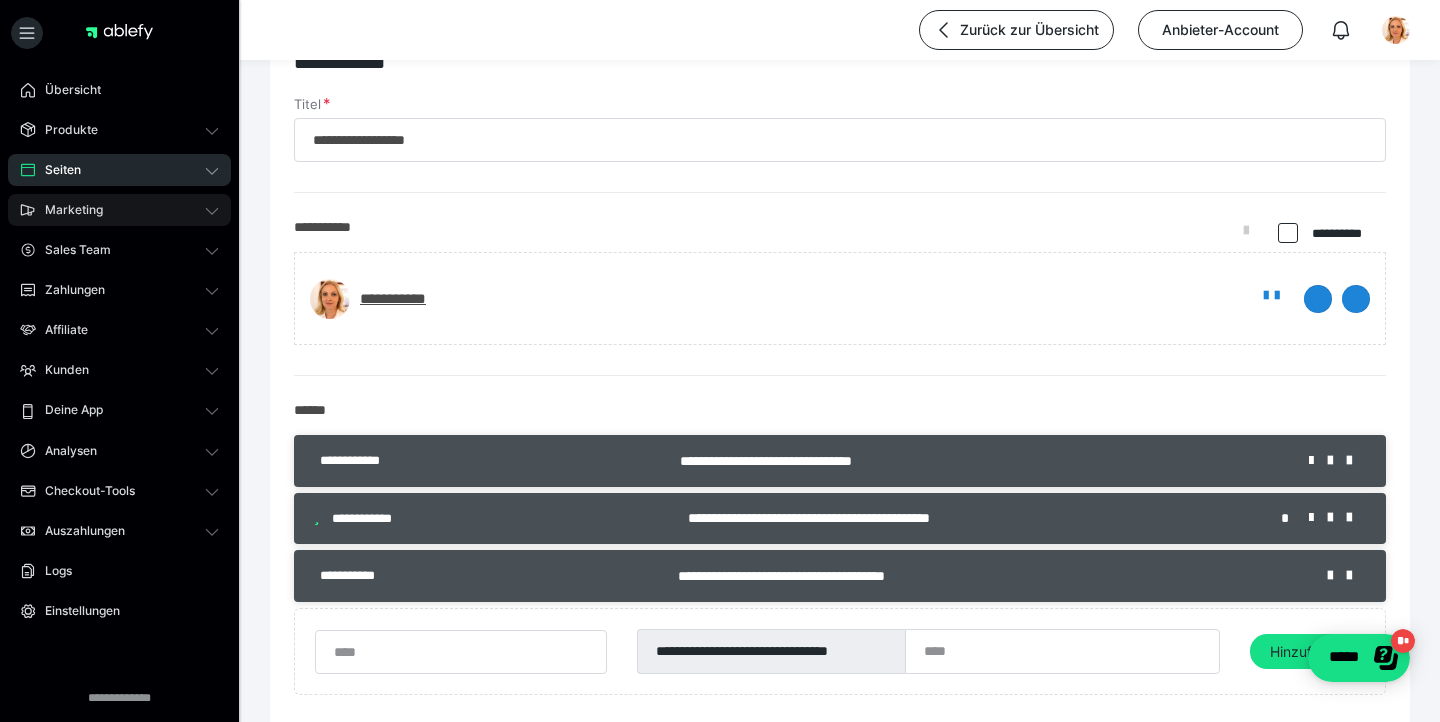 click on "Marketing" at bounding box center (67, 210) 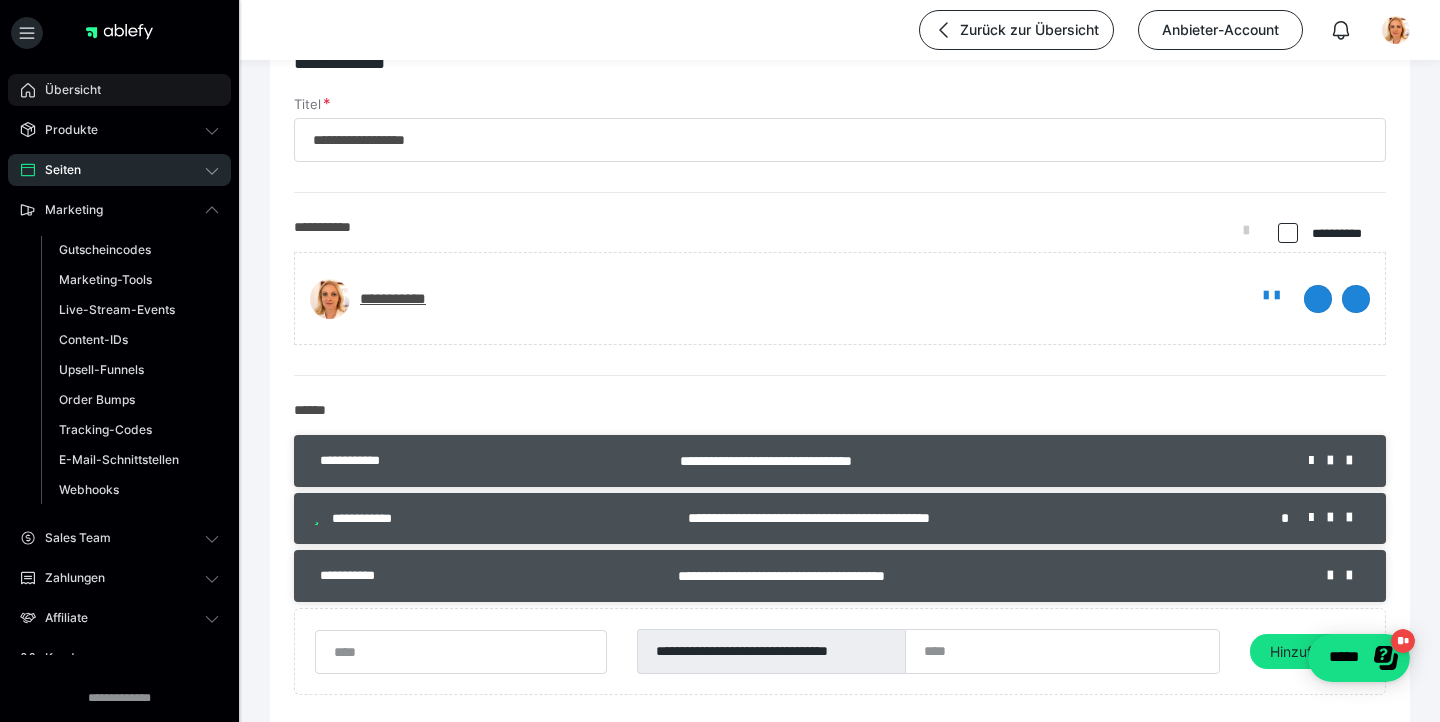 click on "Übersicht" at bounding box center [66, 90] 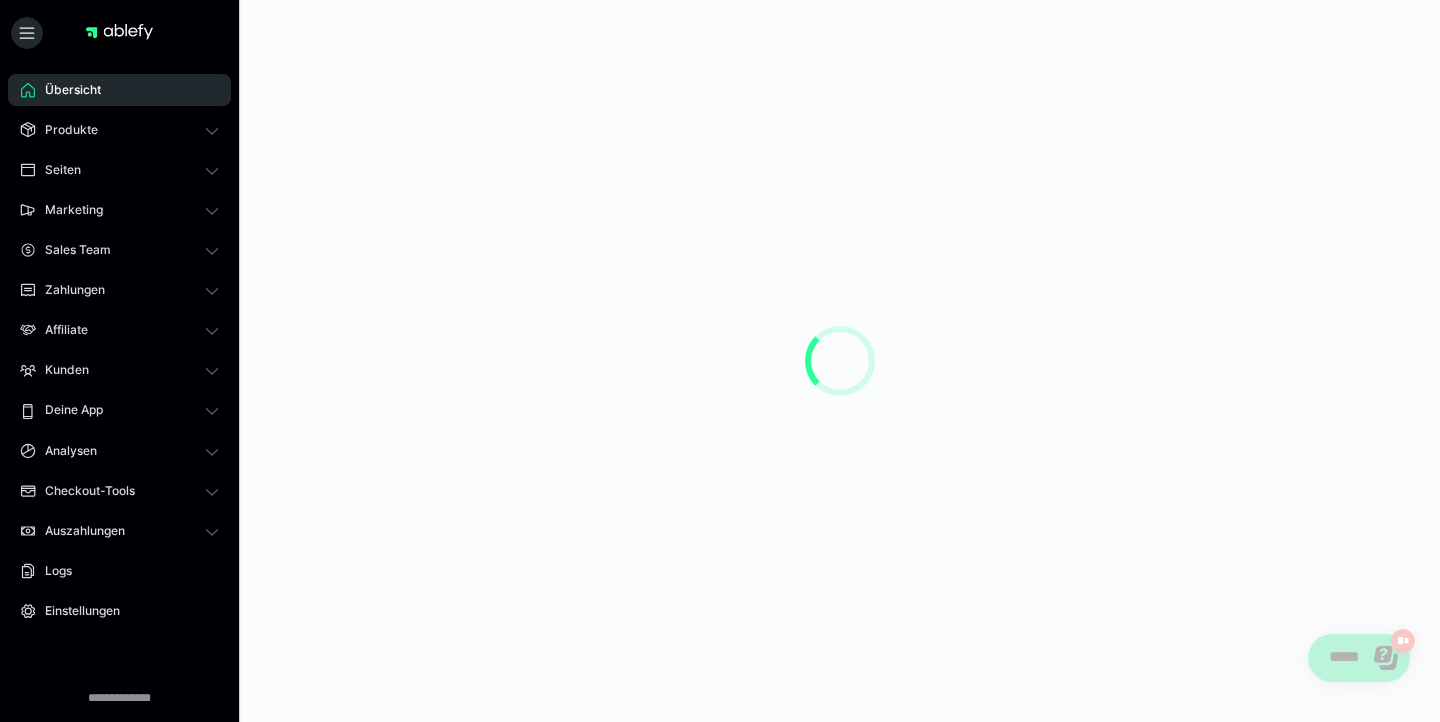 scroll, scrollTop: 0, scrollLeft: 0, axis: both 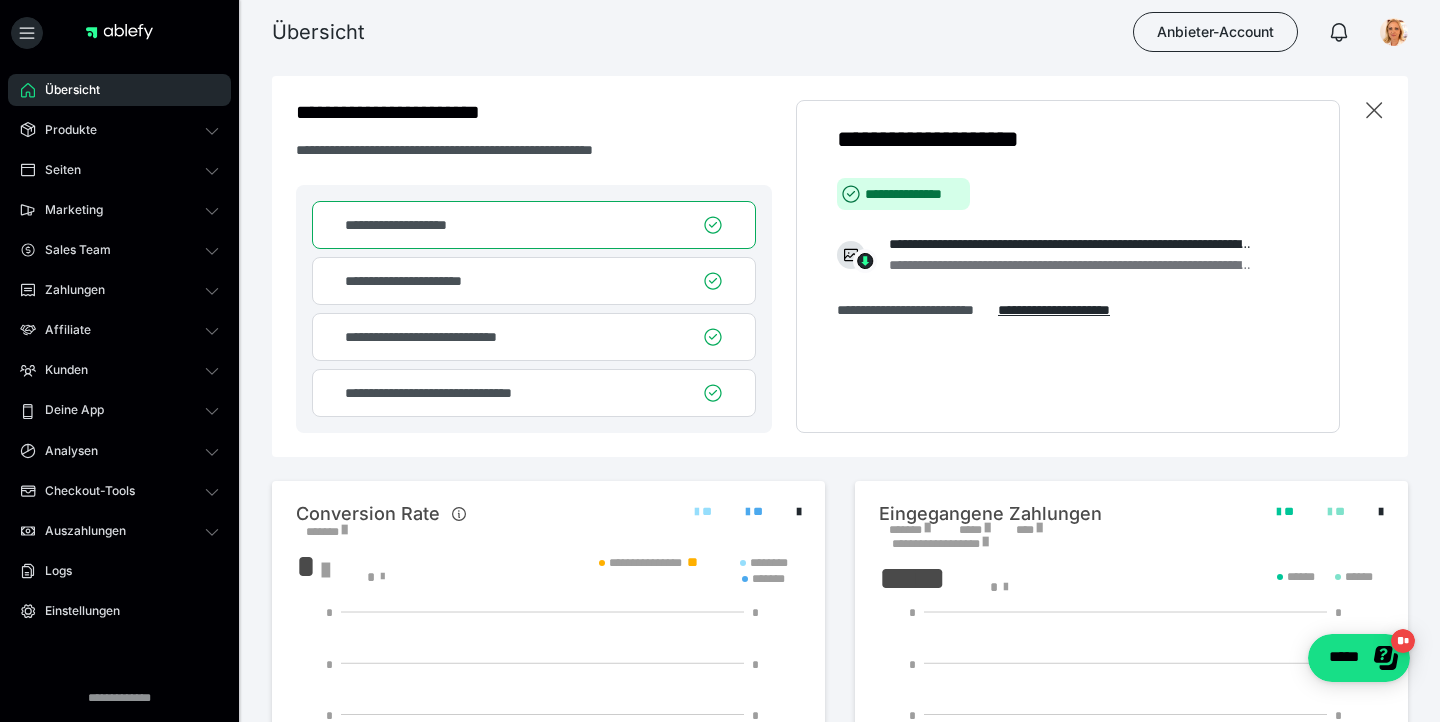 click on "**********" at bounding box center (534, 225) 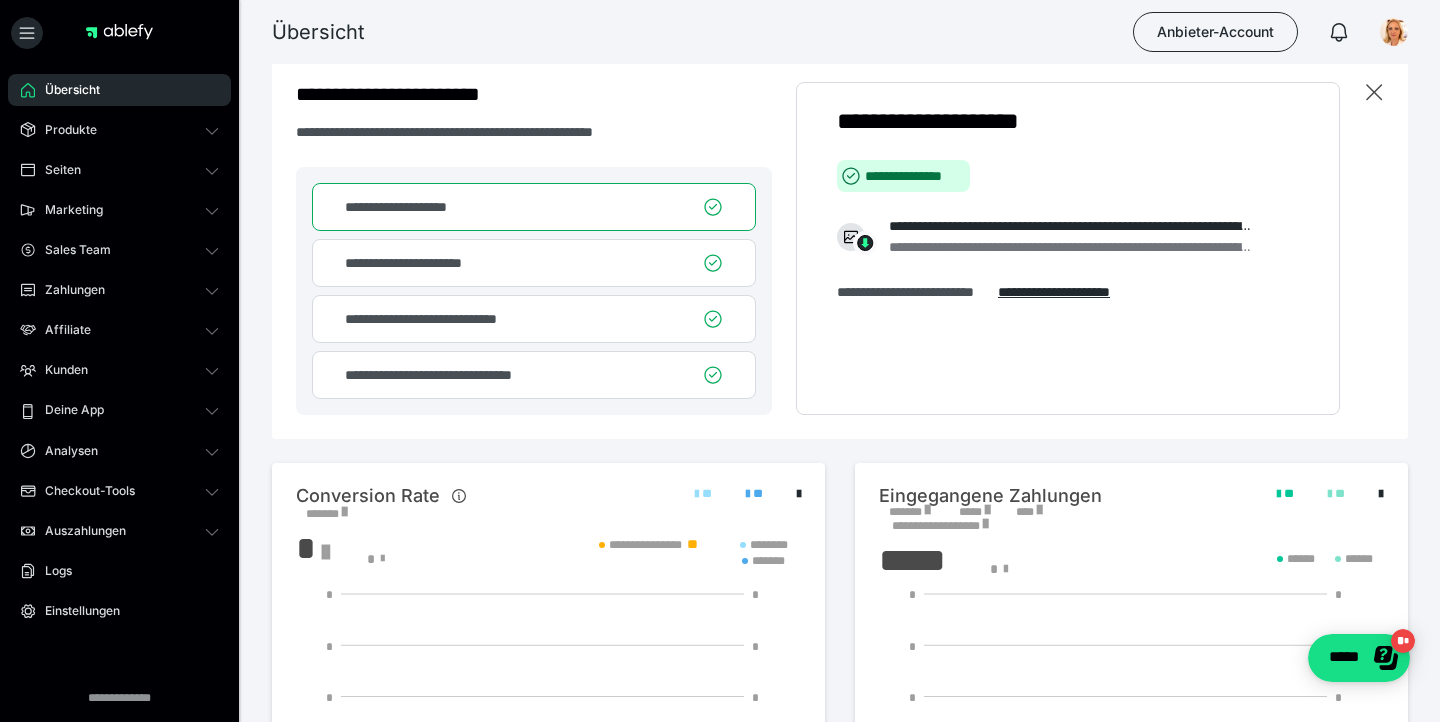 scroll, scrollTop: 0, scrollLeft: 0, axis: both 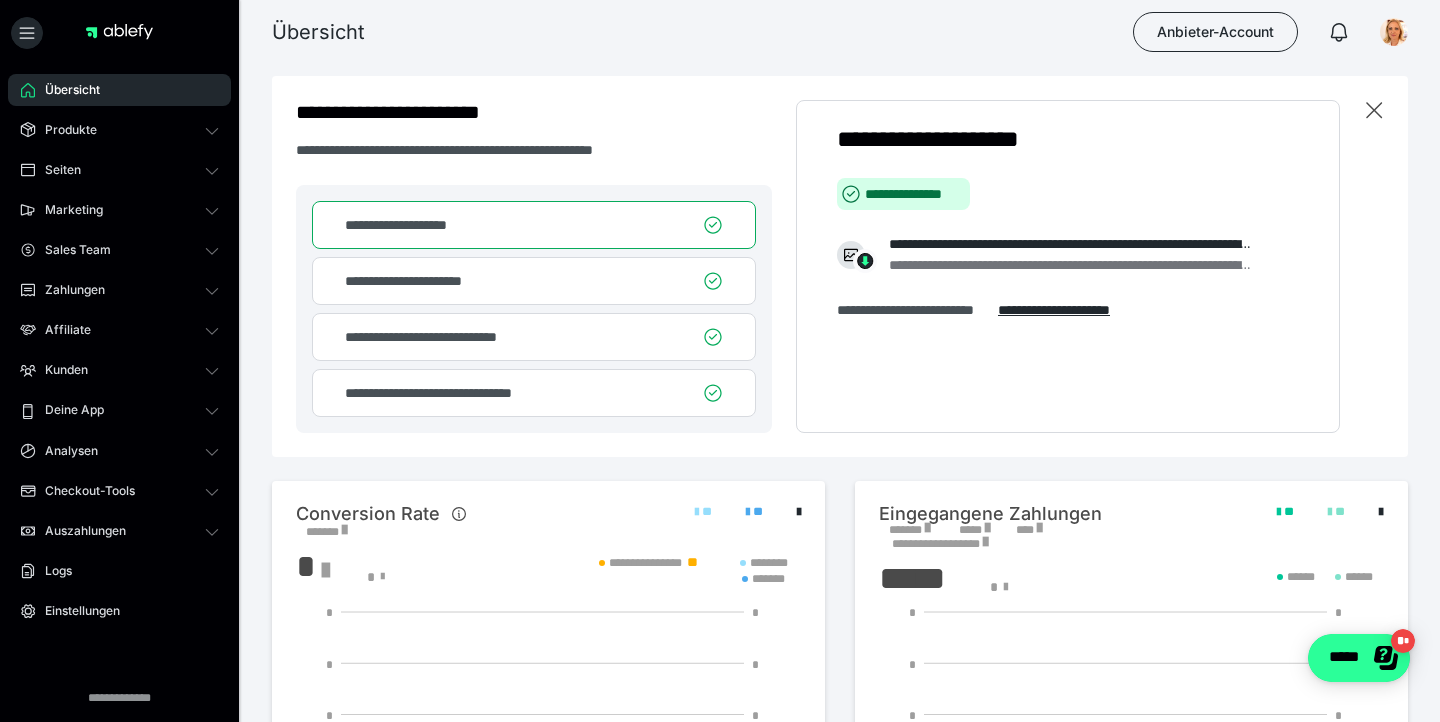 click on "*****" 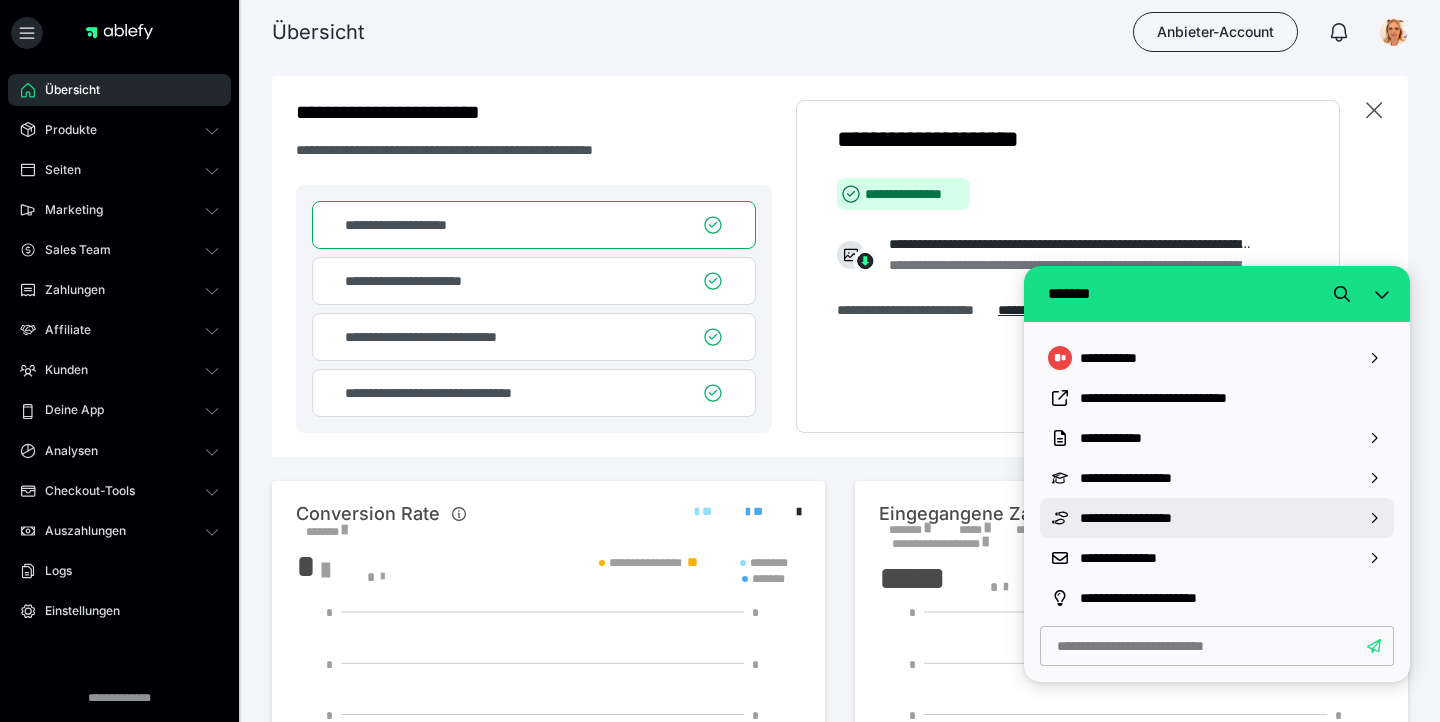 click on "**********" at bounding box center [1217, 518] 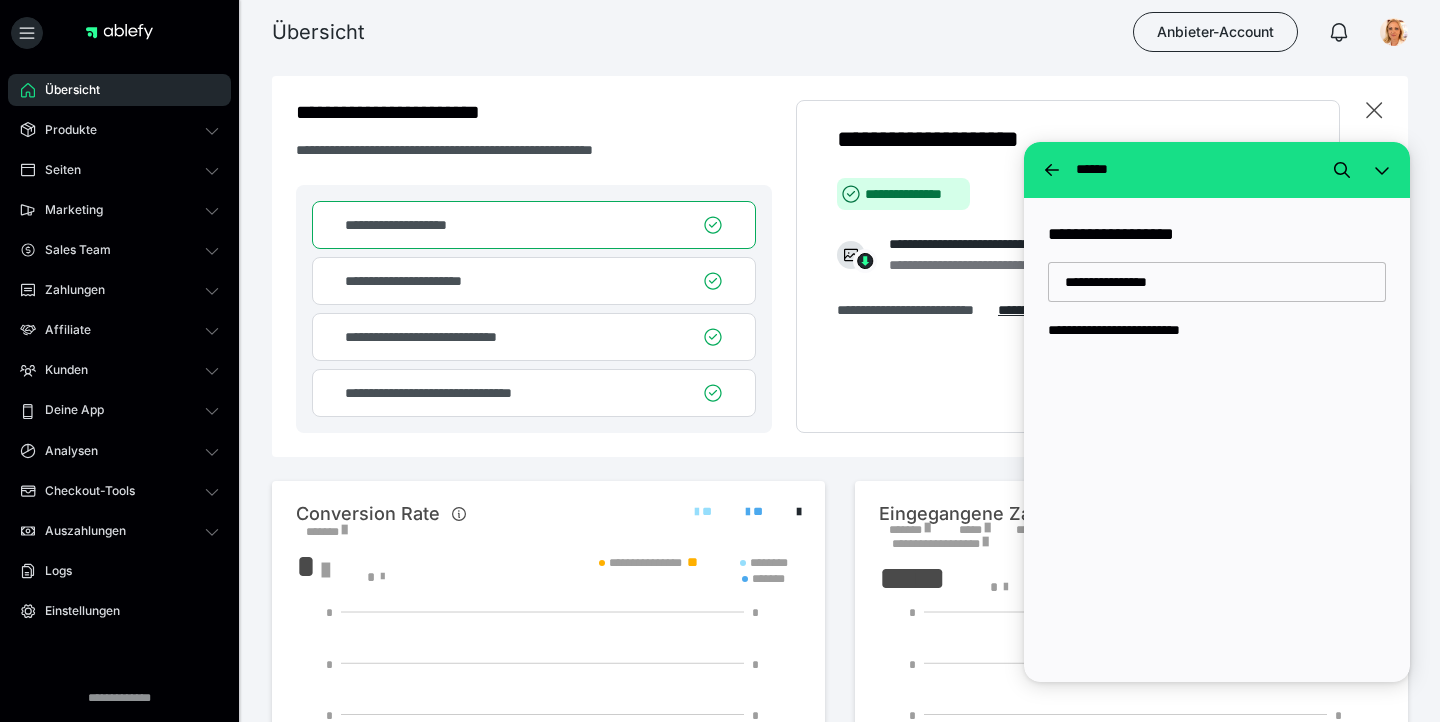 click on "**********" at bounding box center (1217, 282) 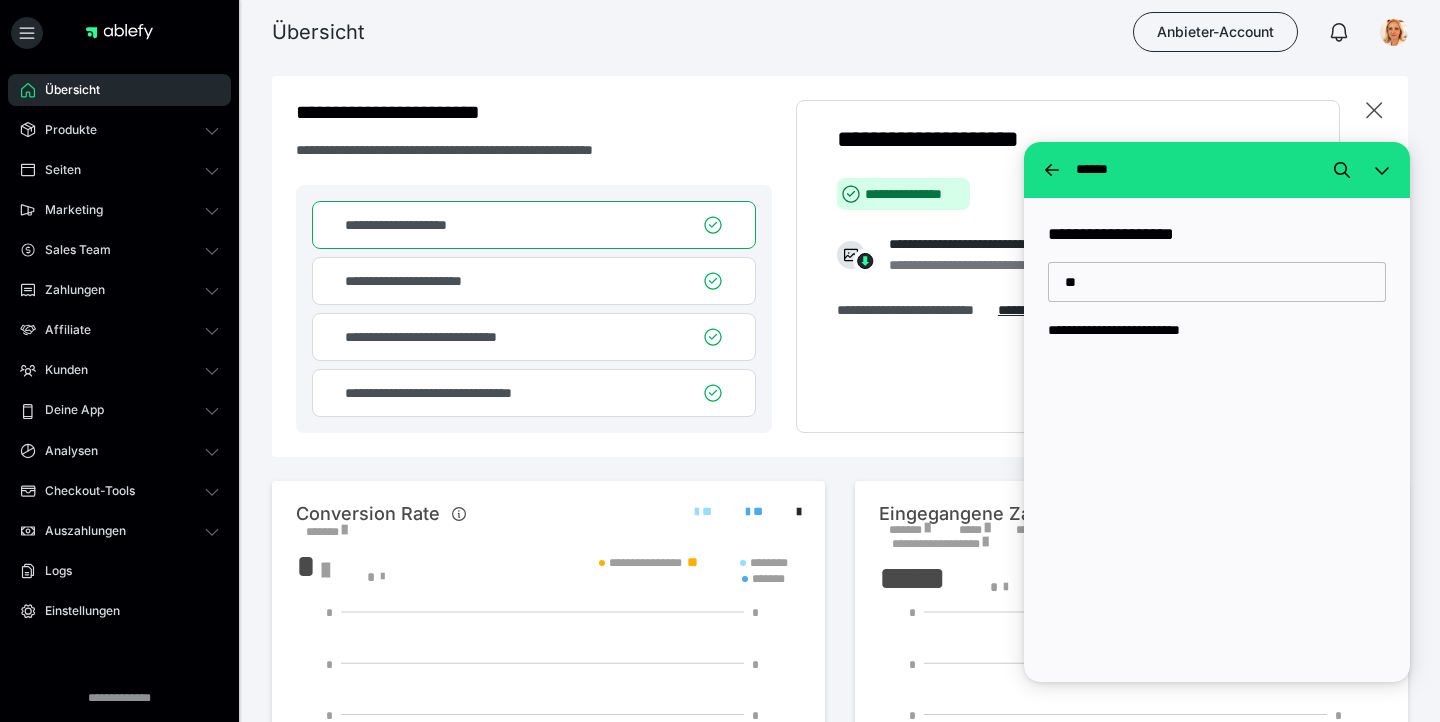 type on "*" 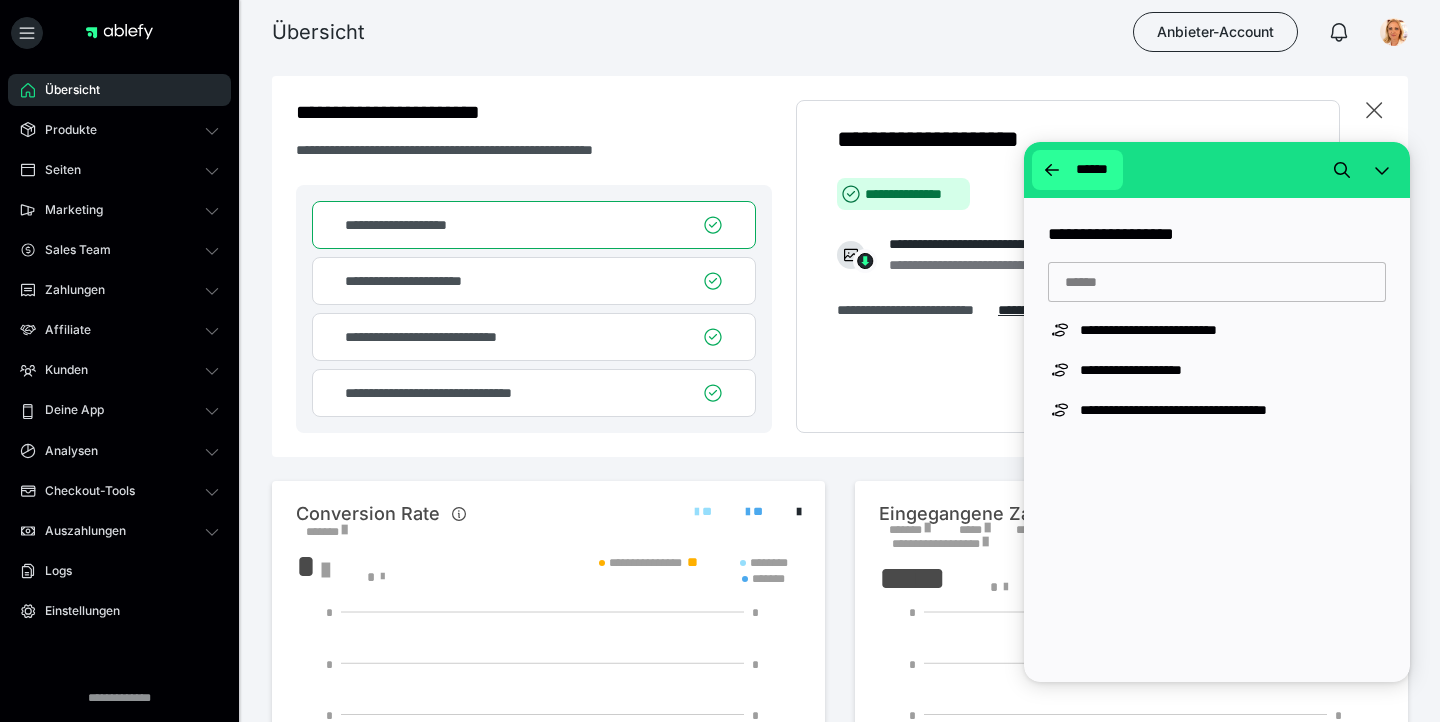 type 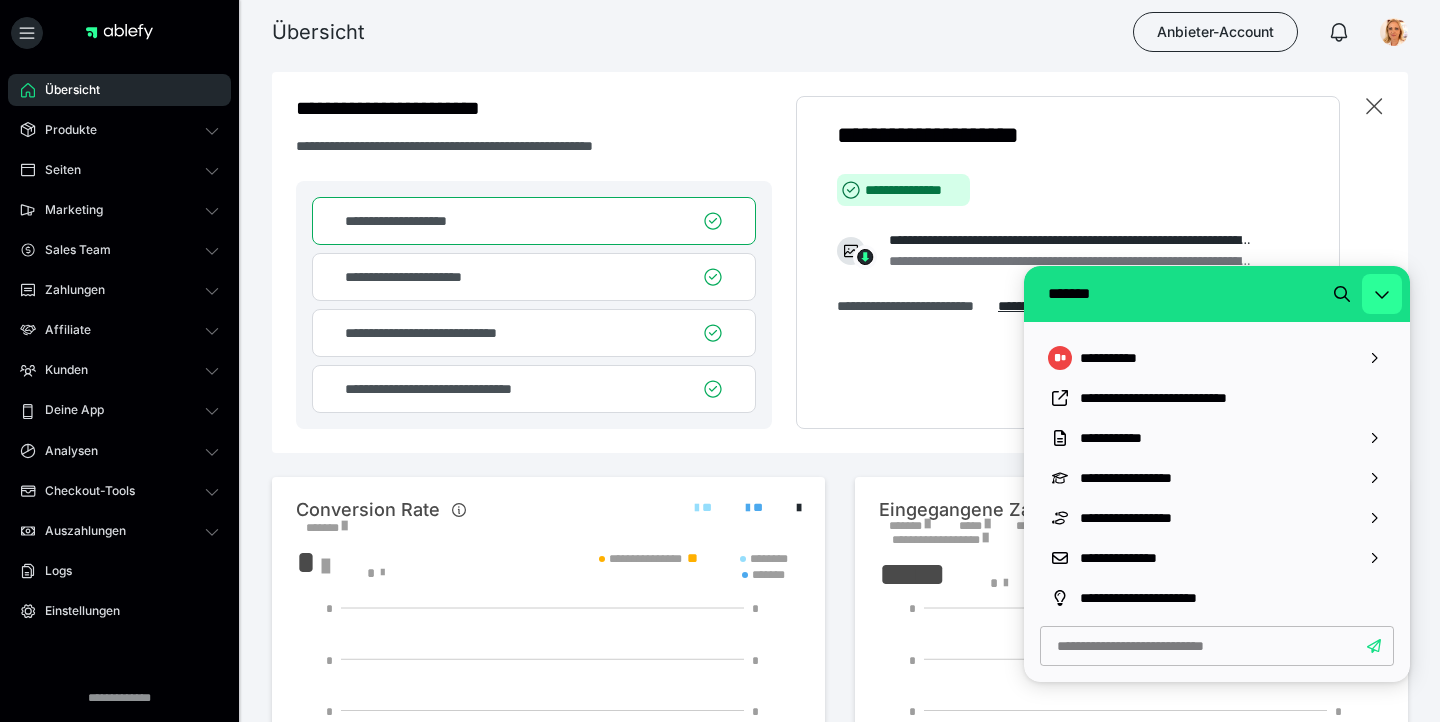 scroll, scrollTop: 10, scrollLeft: 0, axis: vertical 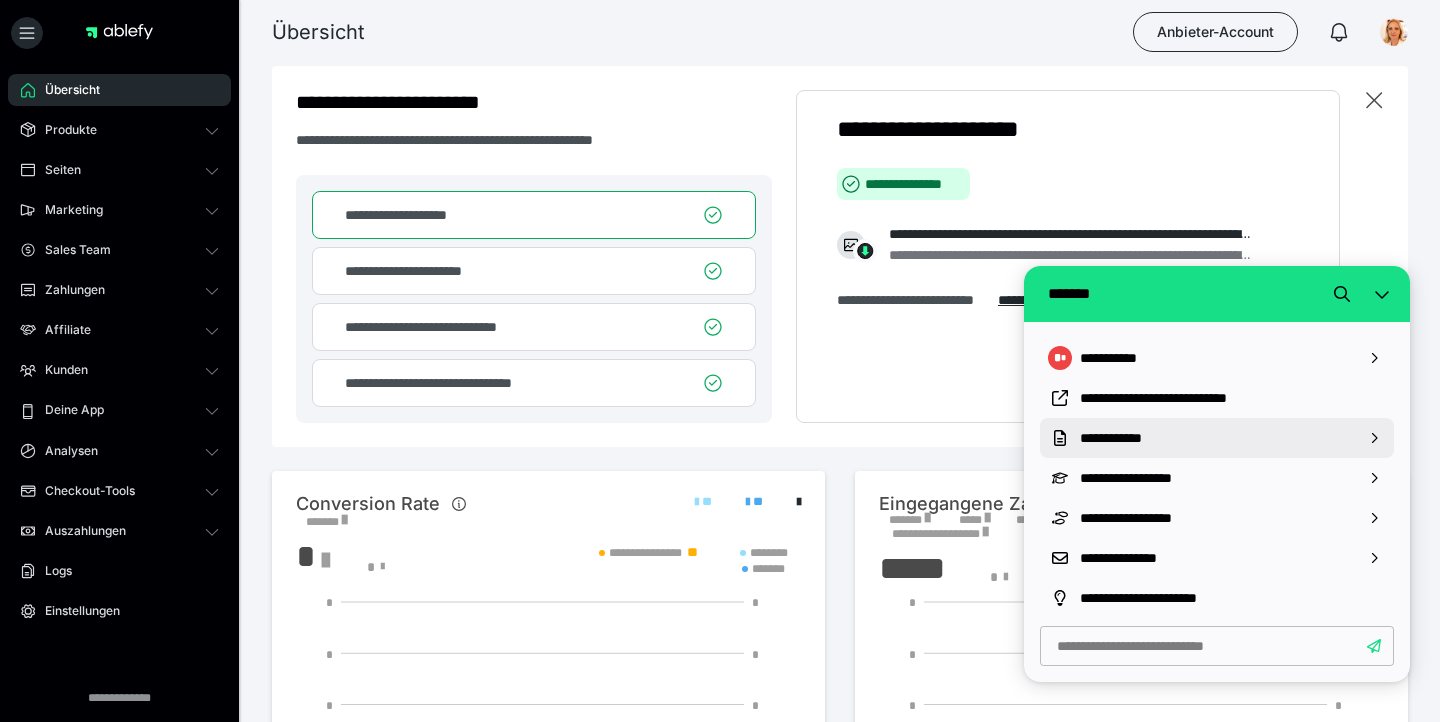 click on "**********" at bounding box center [1217, 438] 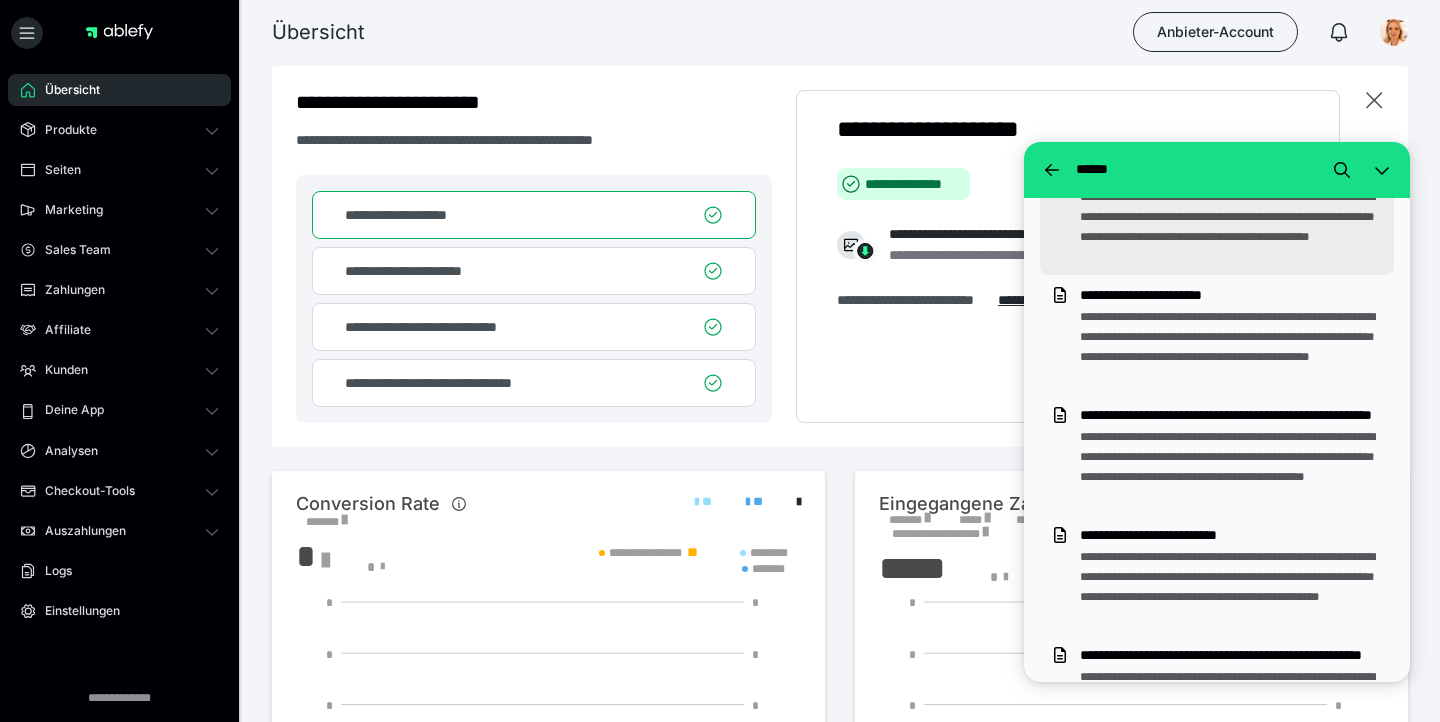 scroll, scrollTop: 1653, scrollLeft: 0, axis: vertical 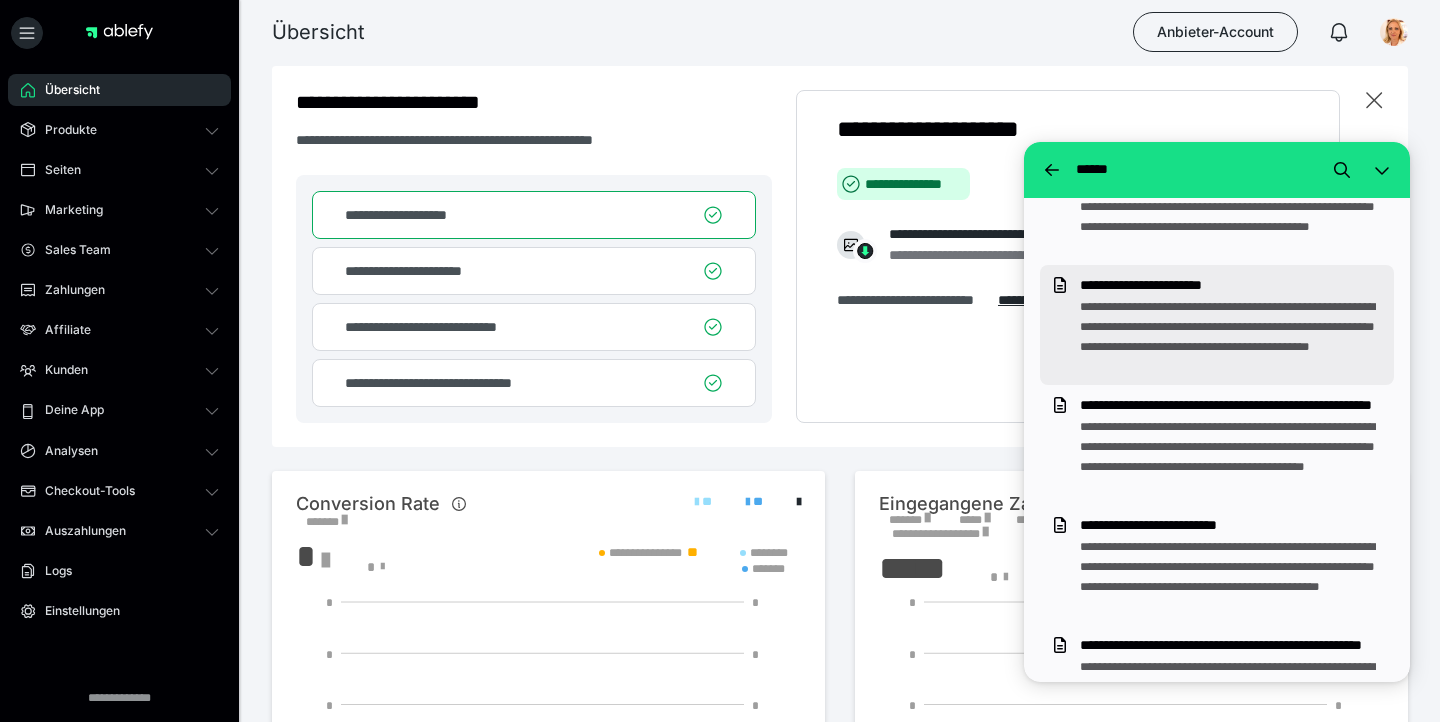 click on "**********" at bounding box center (1233, 337) 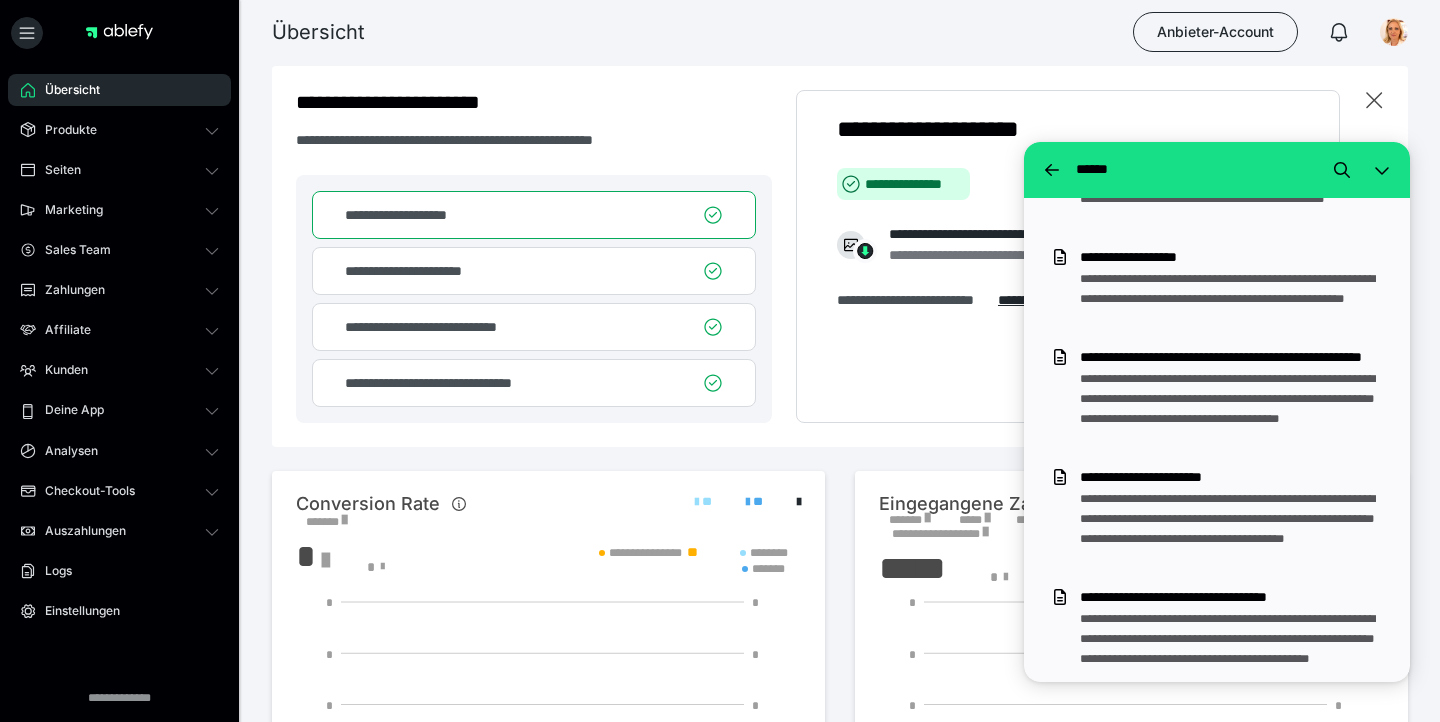 scroll, scrollTop: 2284, scrollLeft: 0, axis: vertical 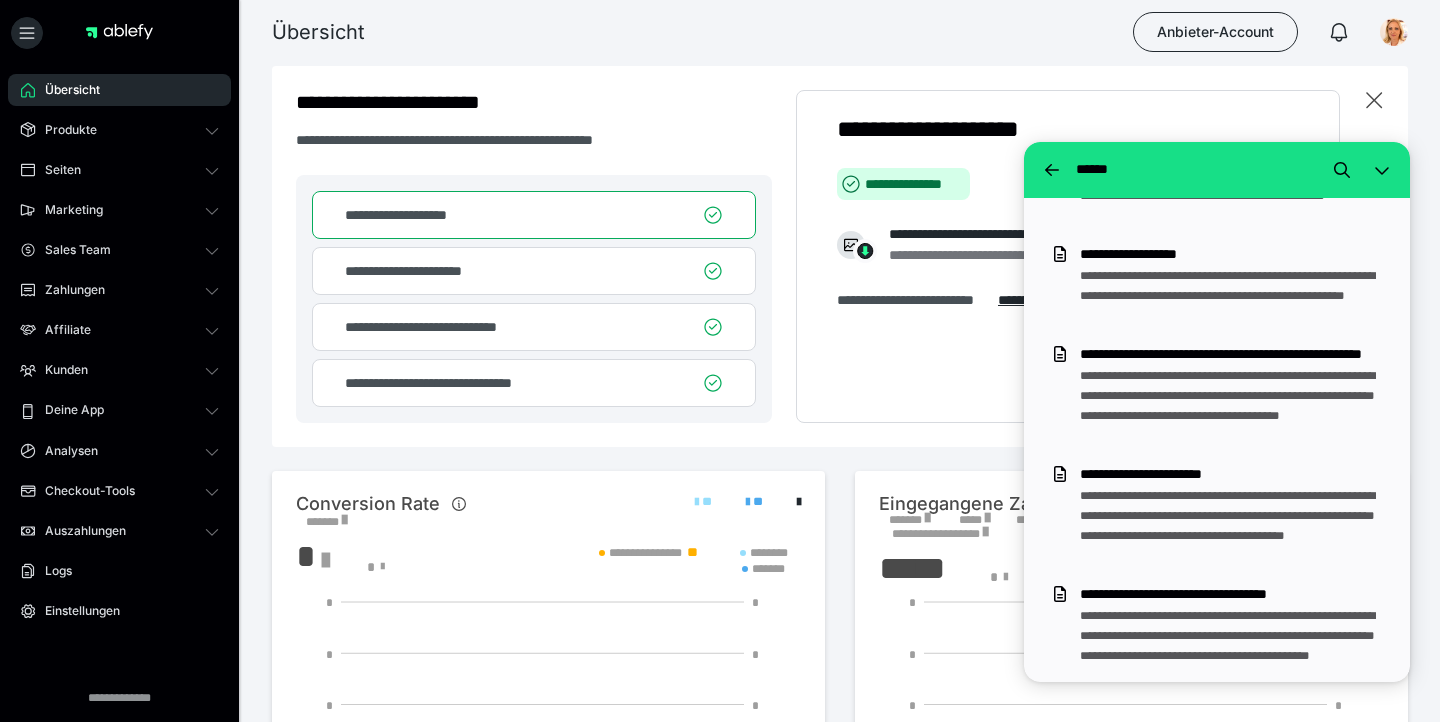 click on "**********" at bounding box center [1233, 296] 